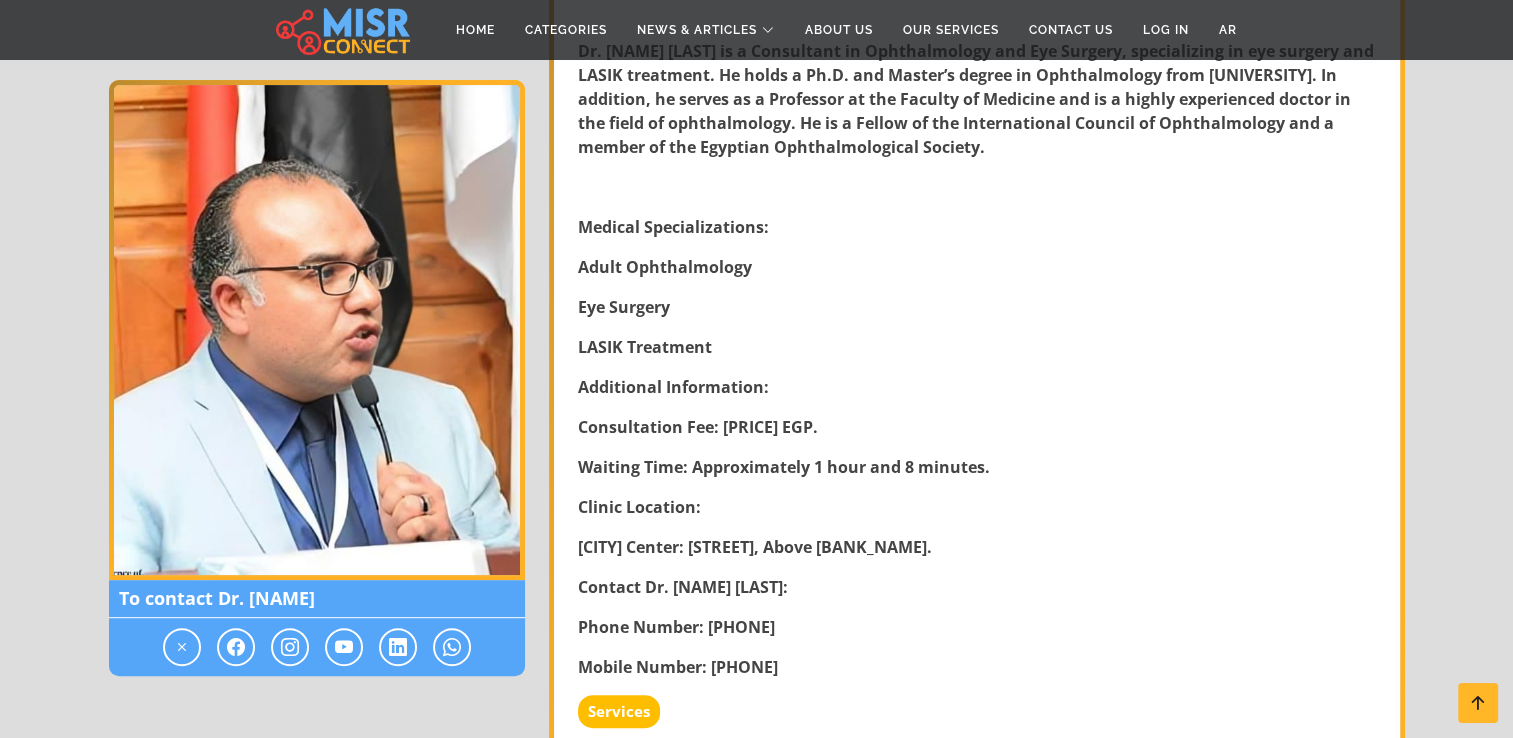 scroll, scrollTop: 800, scrollLeft: 0, axis: vertical 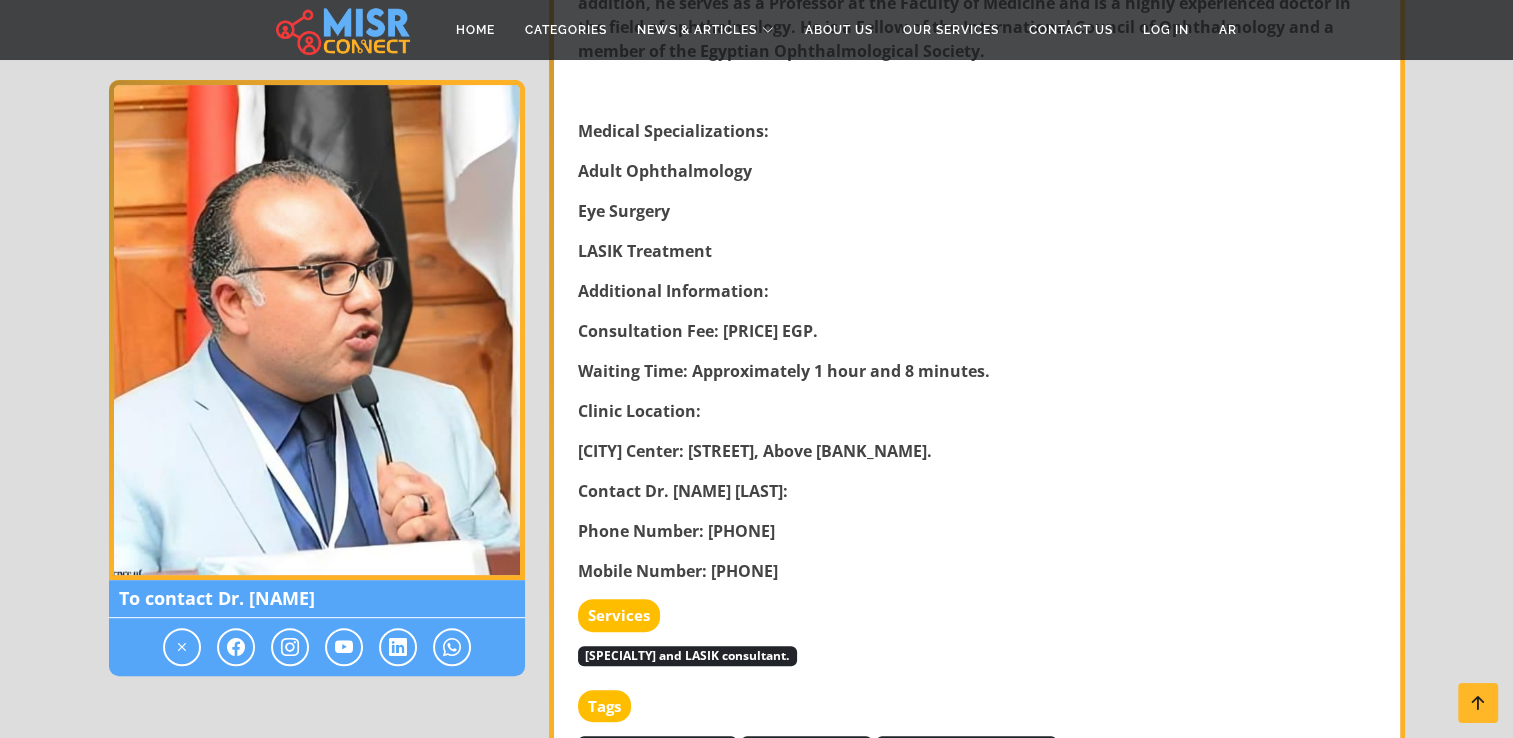drag, startPoint x: 1038, startPoint y: 451, endPoint x: 577, endPoint y: 451, distance: 461 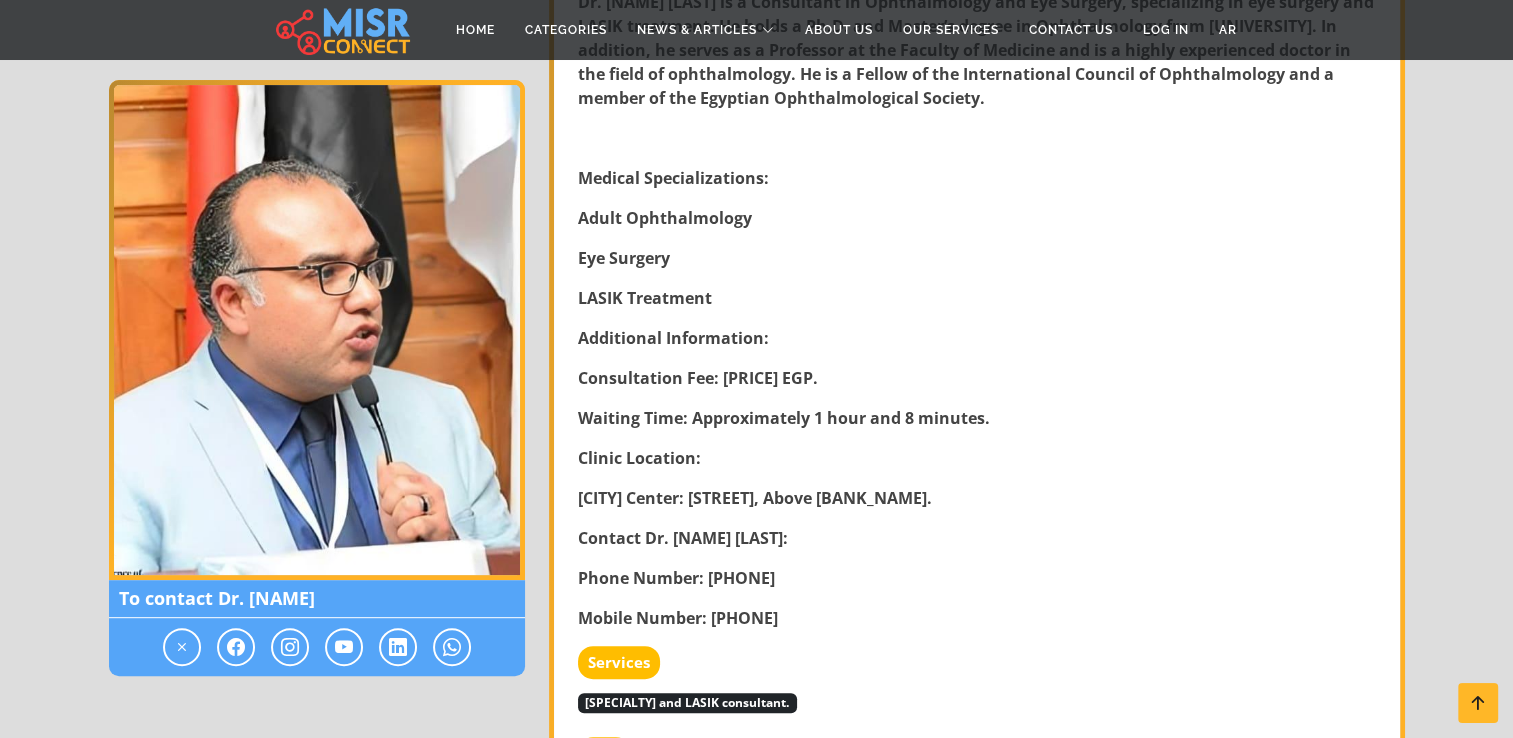 scroll, scrollTop: 800, scrollLeft: 0, axis: vertical 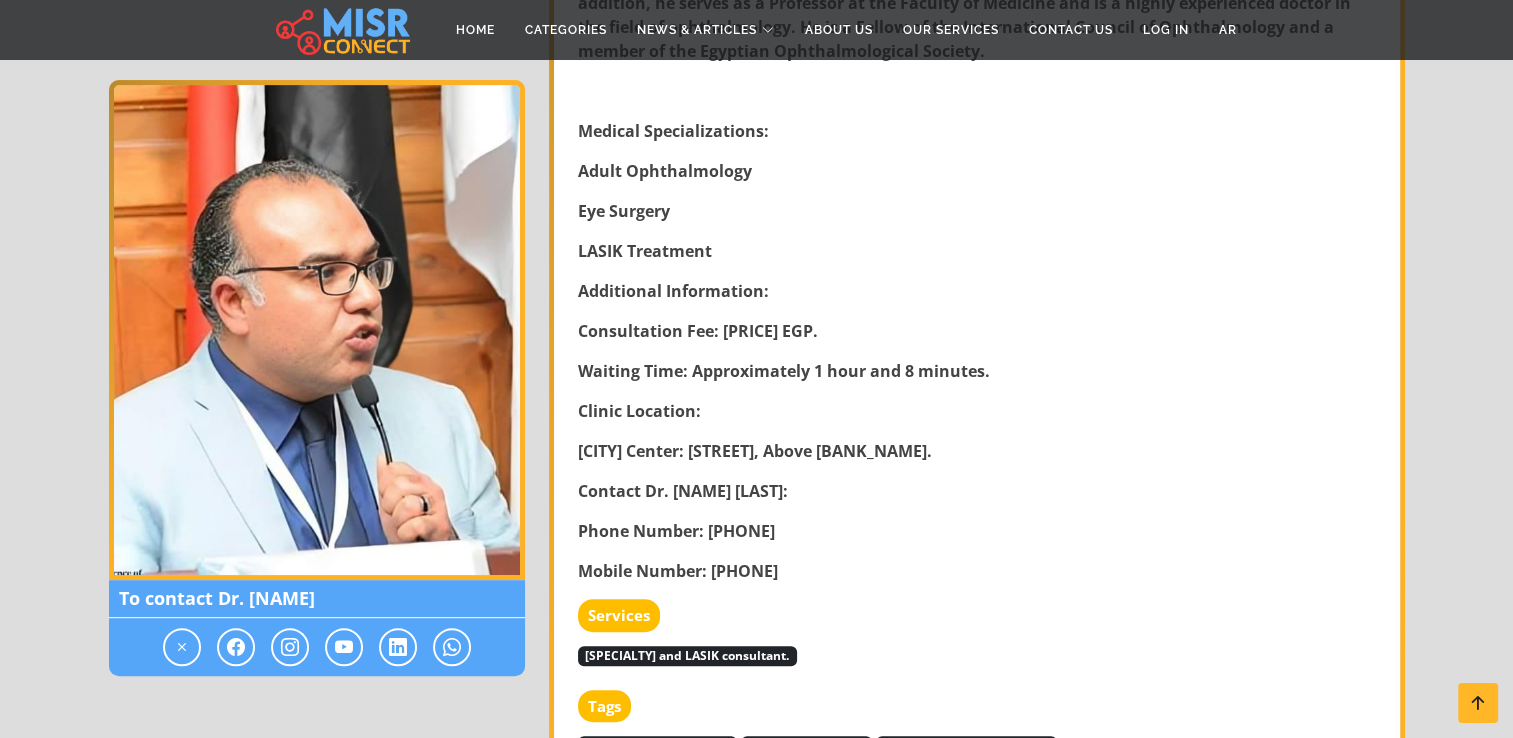 click on "Dr. Mohamed El Ashry – Consultant in Ophthalmology and Eye Surgery
Dr. Mohamed El Ashry is a Consultant in Ophthalmology and Eye Surgery, specializing in eye surgery and LASIK treatment. He holds a Ph.D. and Master’s degree in Ophthalmology from Mansoura University. In addition, he serves as a Professor at the Faculty of Medicine and is a highly experienced doctor in the field of ophthalmology. He is a Fellow of the International Council of Ophthalmology and a member of the Egyptian Ophthalmological Society.
Medical Specializations:
Adult Ophthalmology
Eye Surgery
LASIK Treatment
Additional Information:
Consultation Fee: 300 EGP.
Waiting Time: Approximately 1 hour and 8 minutes.
Clinic Location:
Kafr El Sheikh Center: Al-Muharreen Street, Above Qatar Bank.
Contact Dr. Mohamed El Ashry:
Phone Number: 040 2228444
Mobile Number: 01008937091" at bounding box center (979, 223) 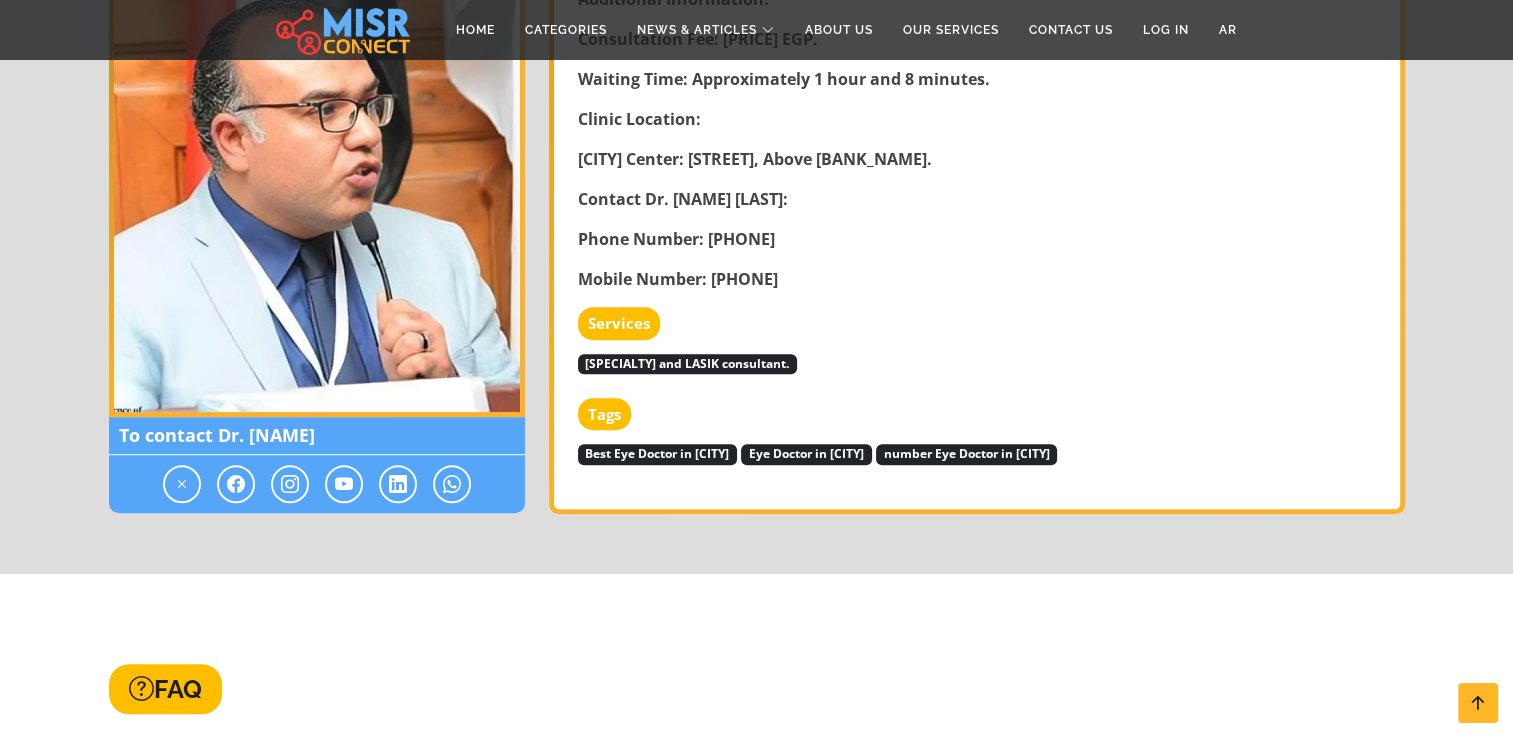 scroll, scrollTop: 1100, scrollLeft: 0, axis: vertical 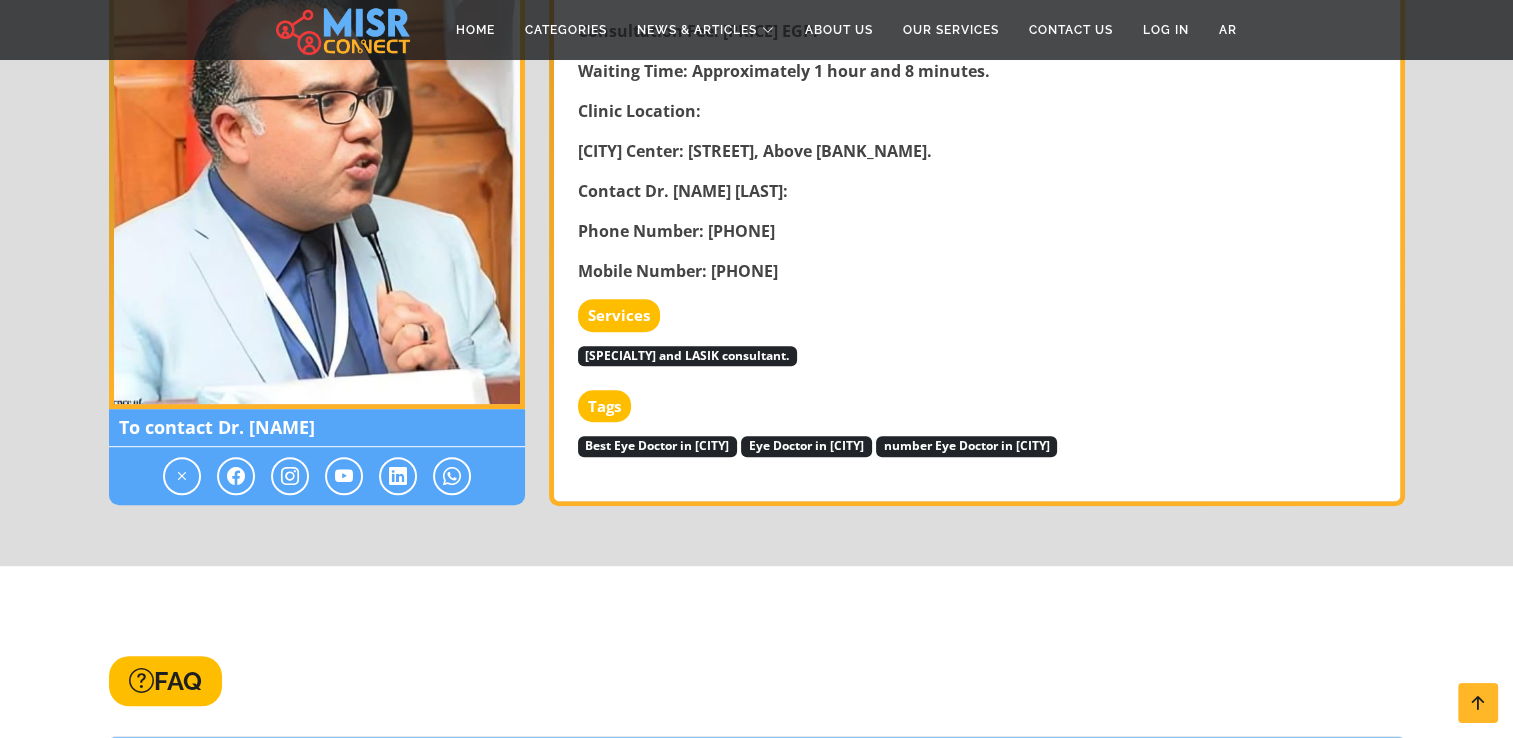 click on "Best Eye Doctor in [CITY]" at bounding box center [658, 446] 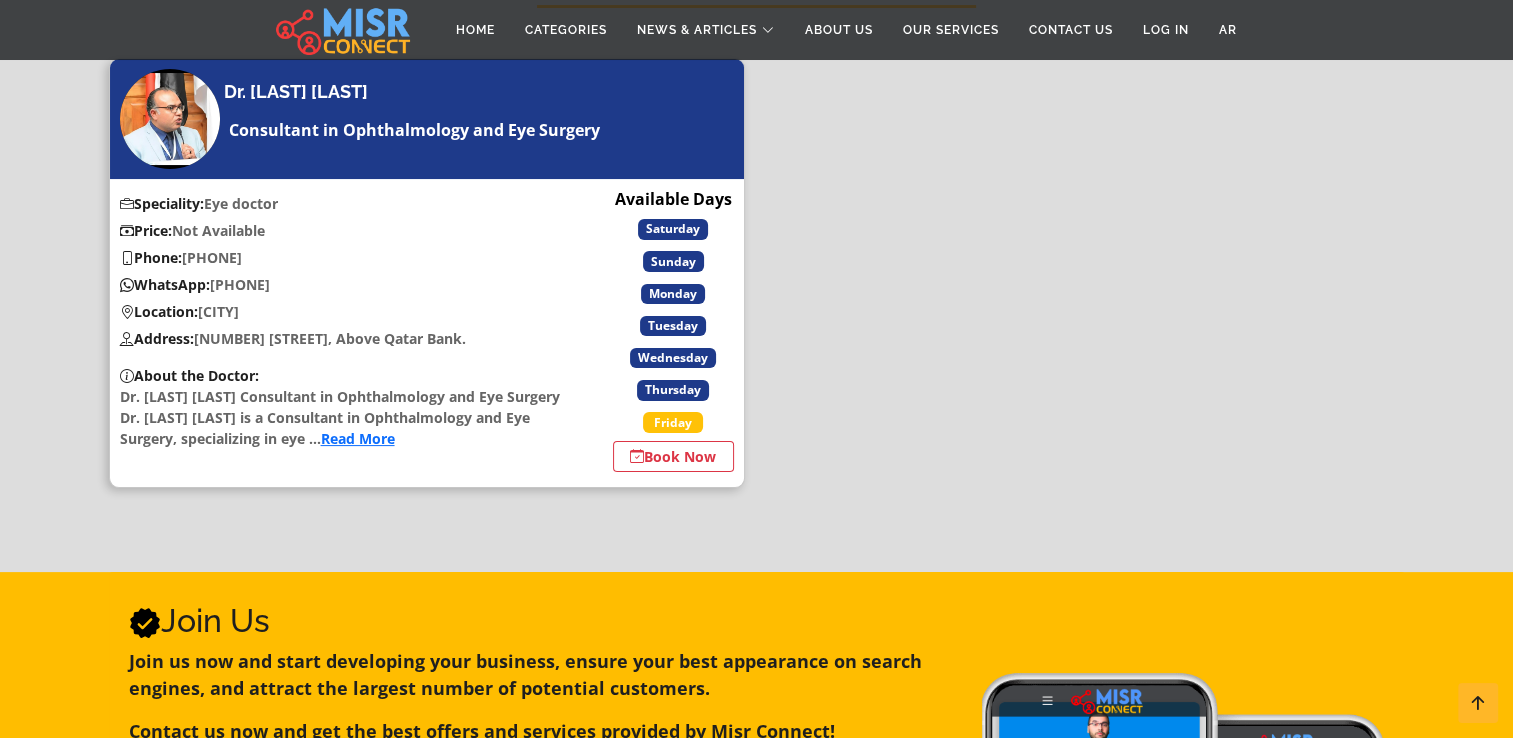 scroll, scrollTop: 200, scrollLeft: 0, axis: vertical 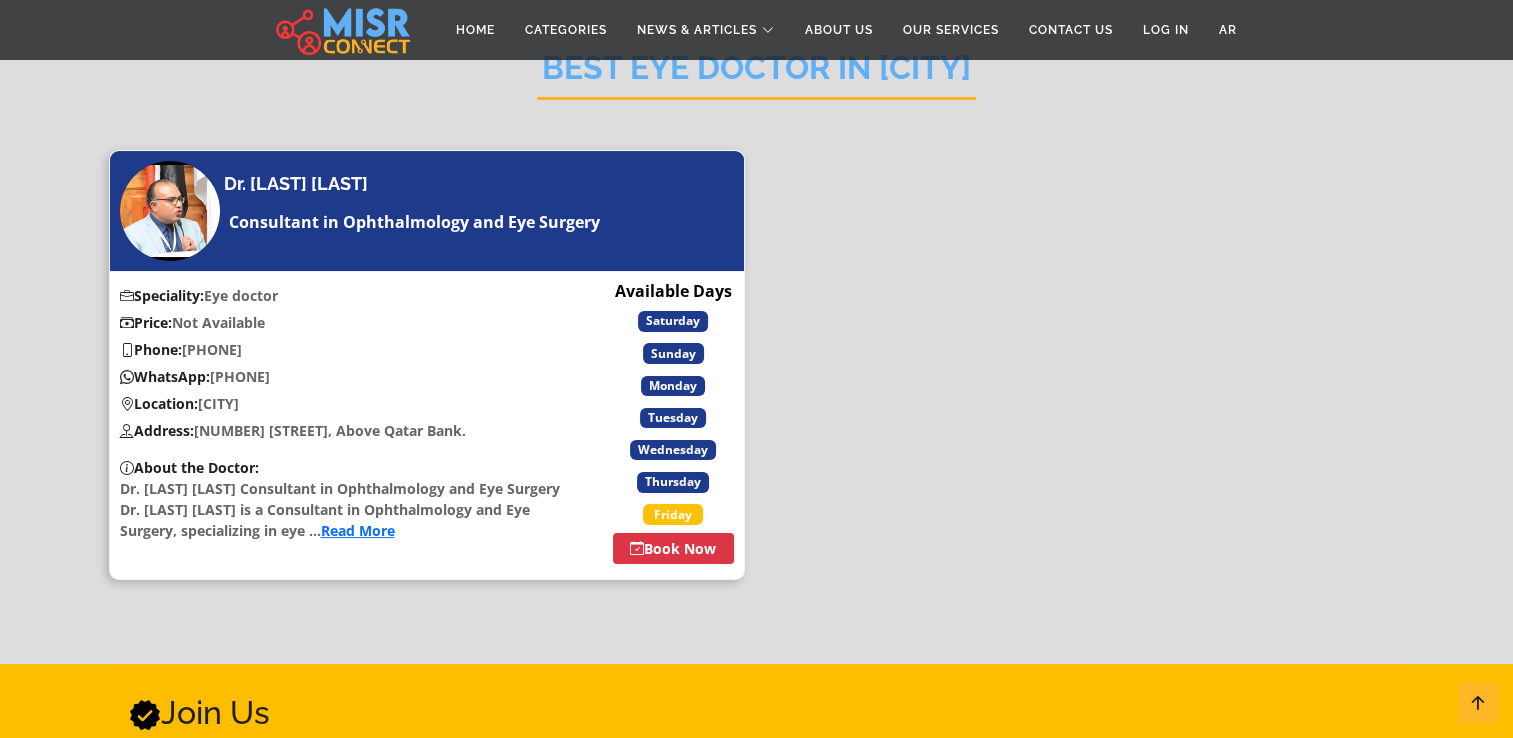 click on "Book Now" at bounding box center [673, 548] 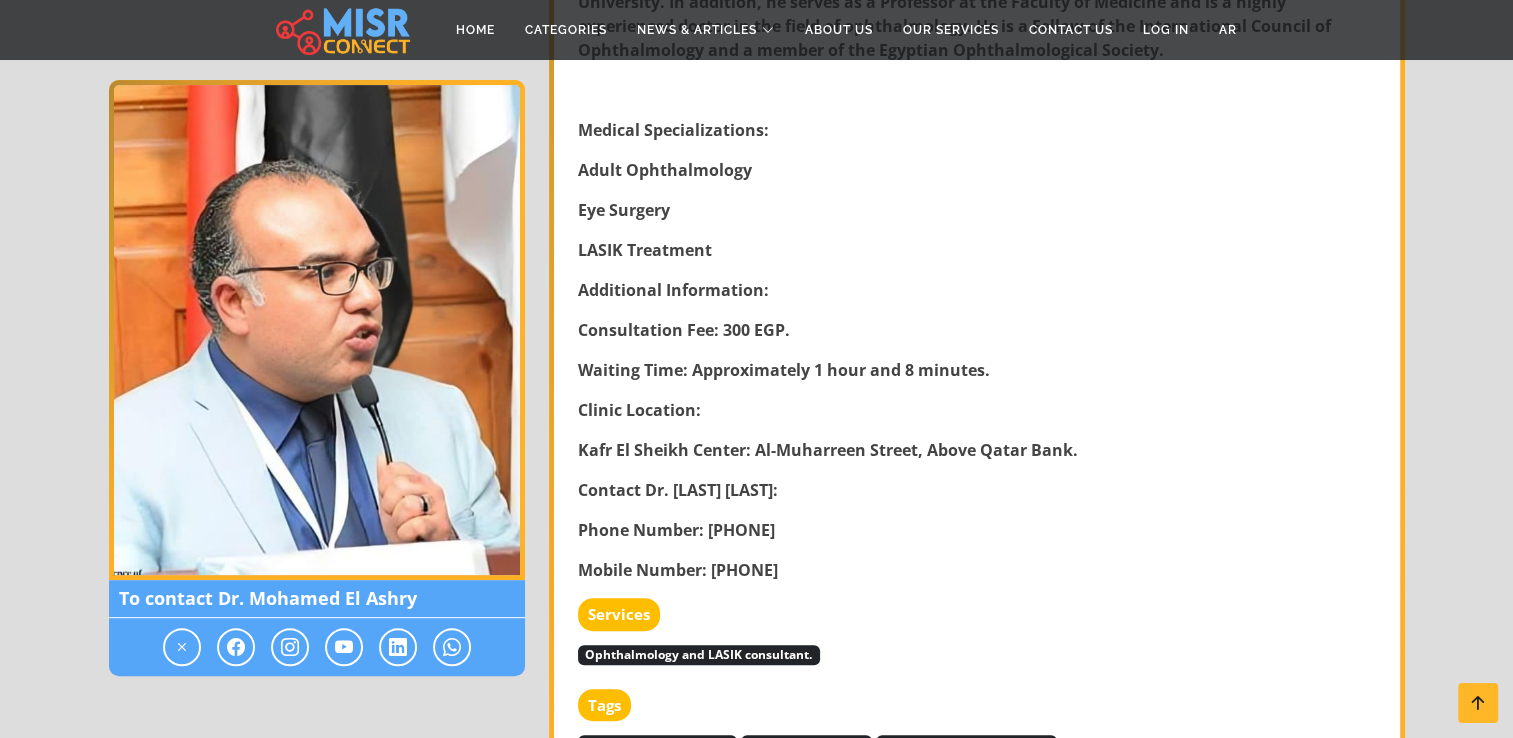 scroll, scrollTop: 900, scrollLeft: 0, axis: vertical 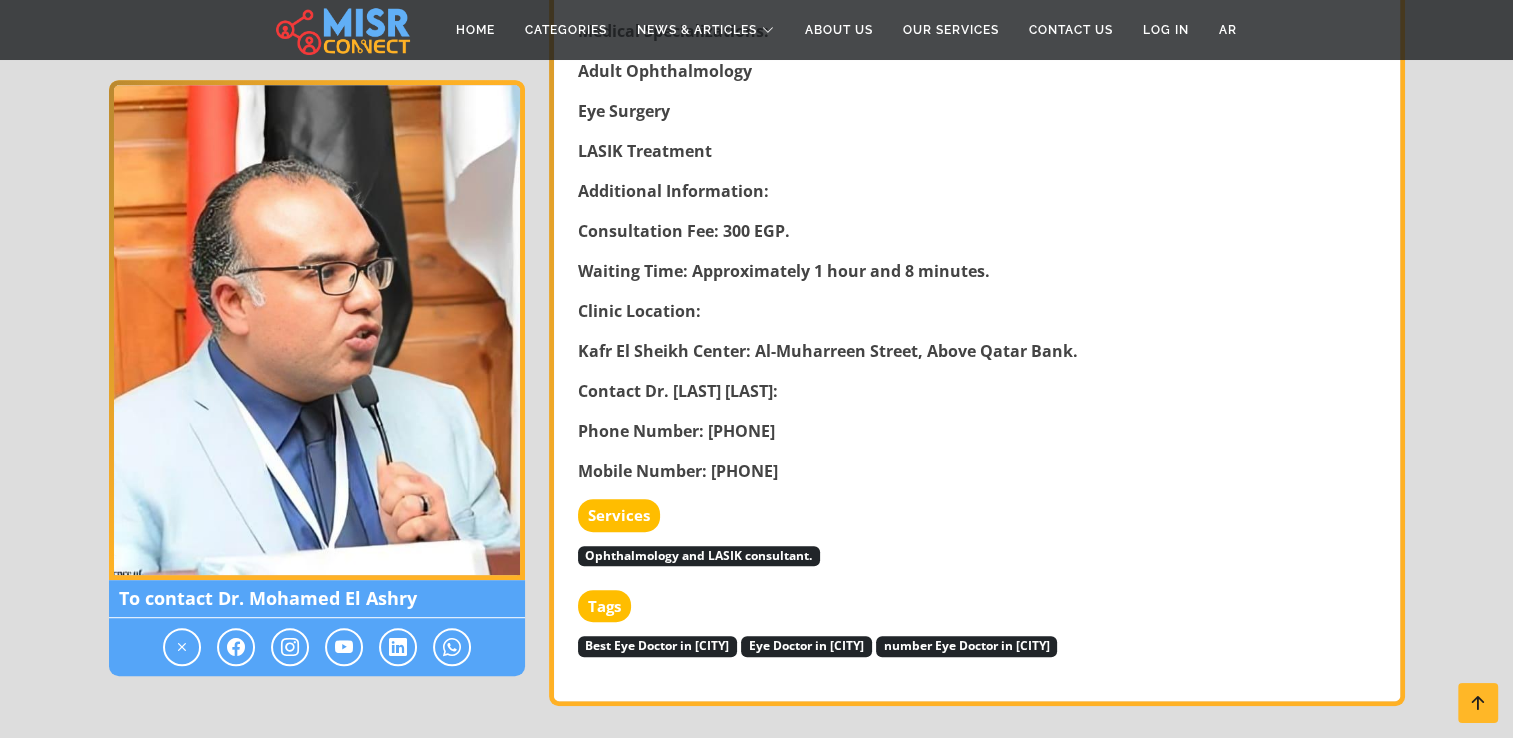drag, startPoint x: 815, startPoint y: 470, endPoint x: 712, endPoint y: 464, distance: 103.17461 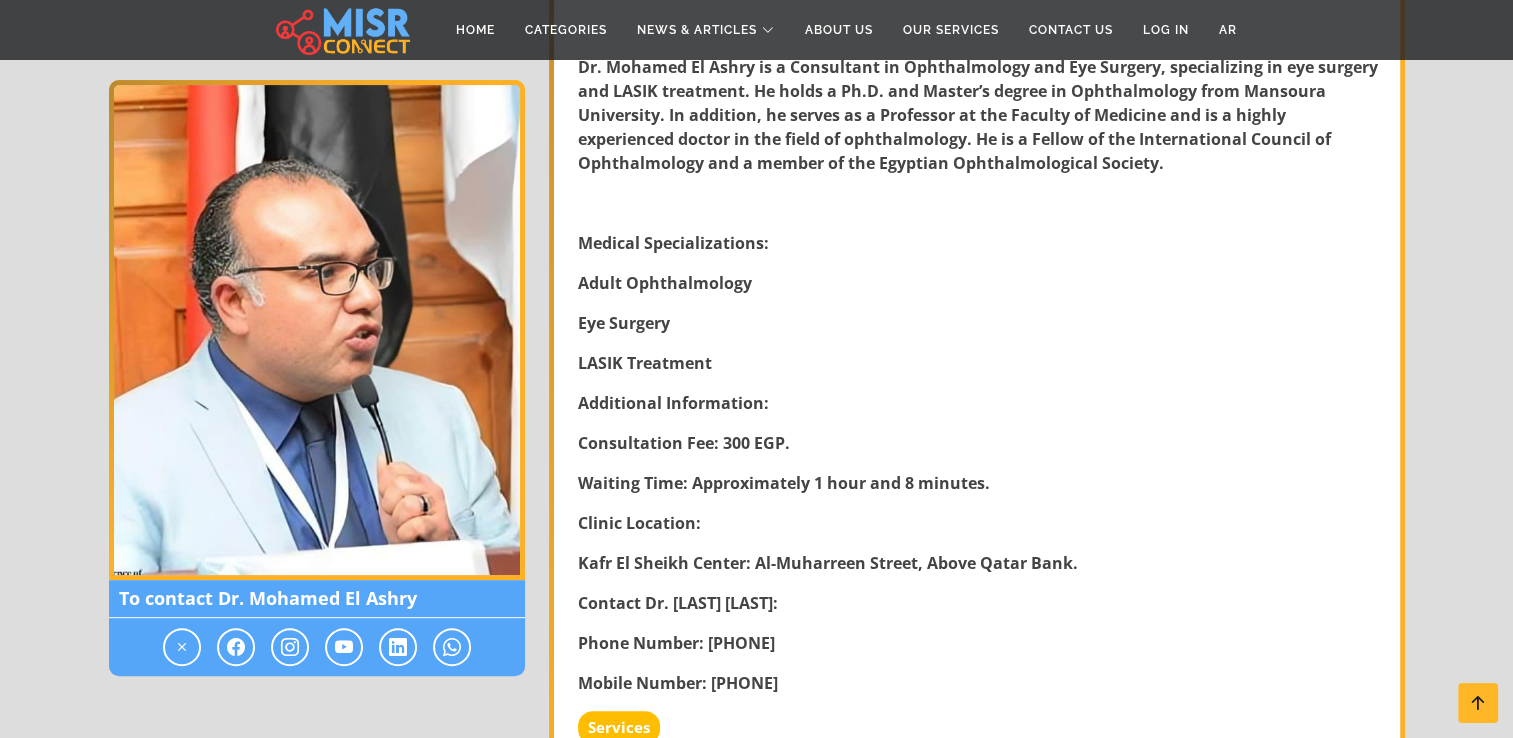 scroll, scrollTop: 900, scrollLeft: 0, axis: vertical 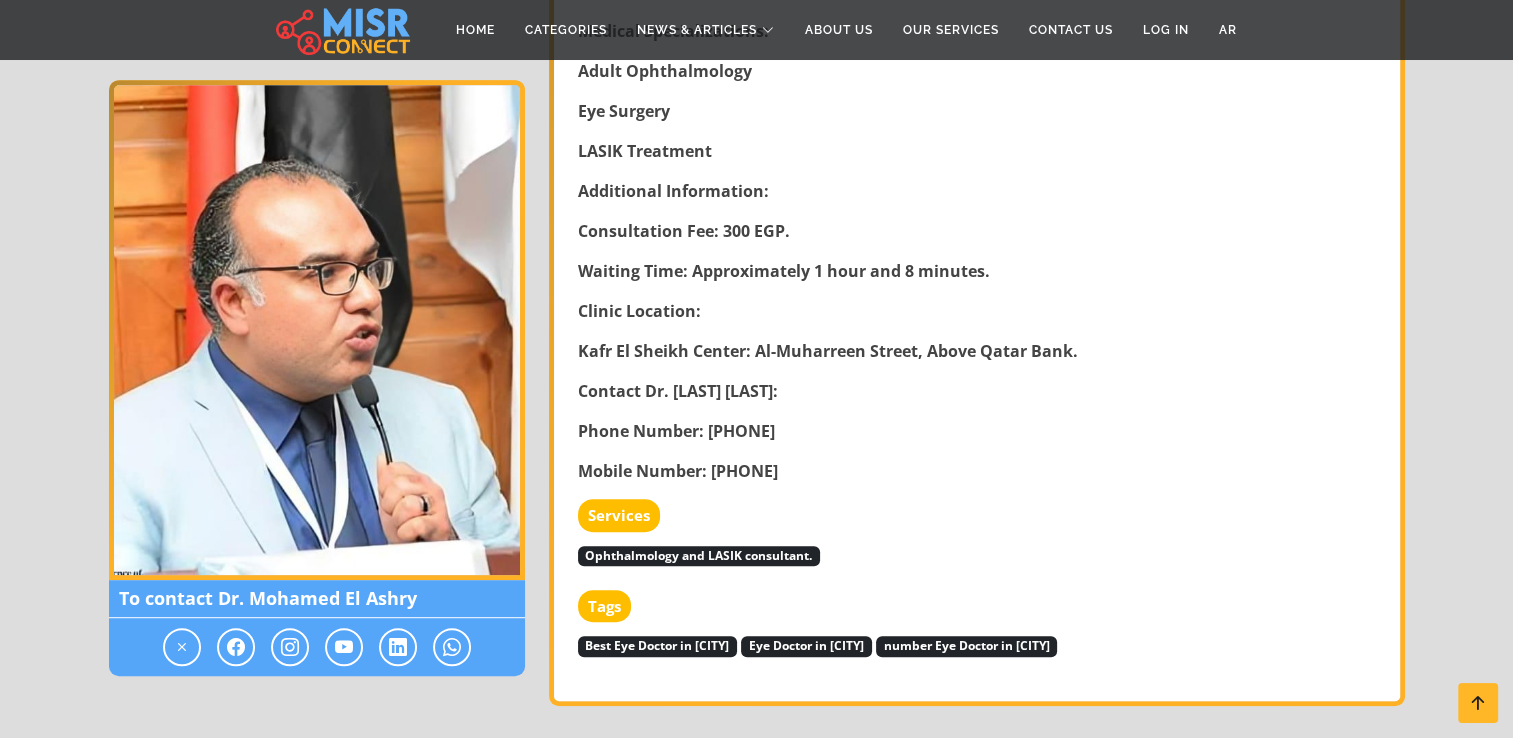 click on "Services" at bounding box center (979, 520) 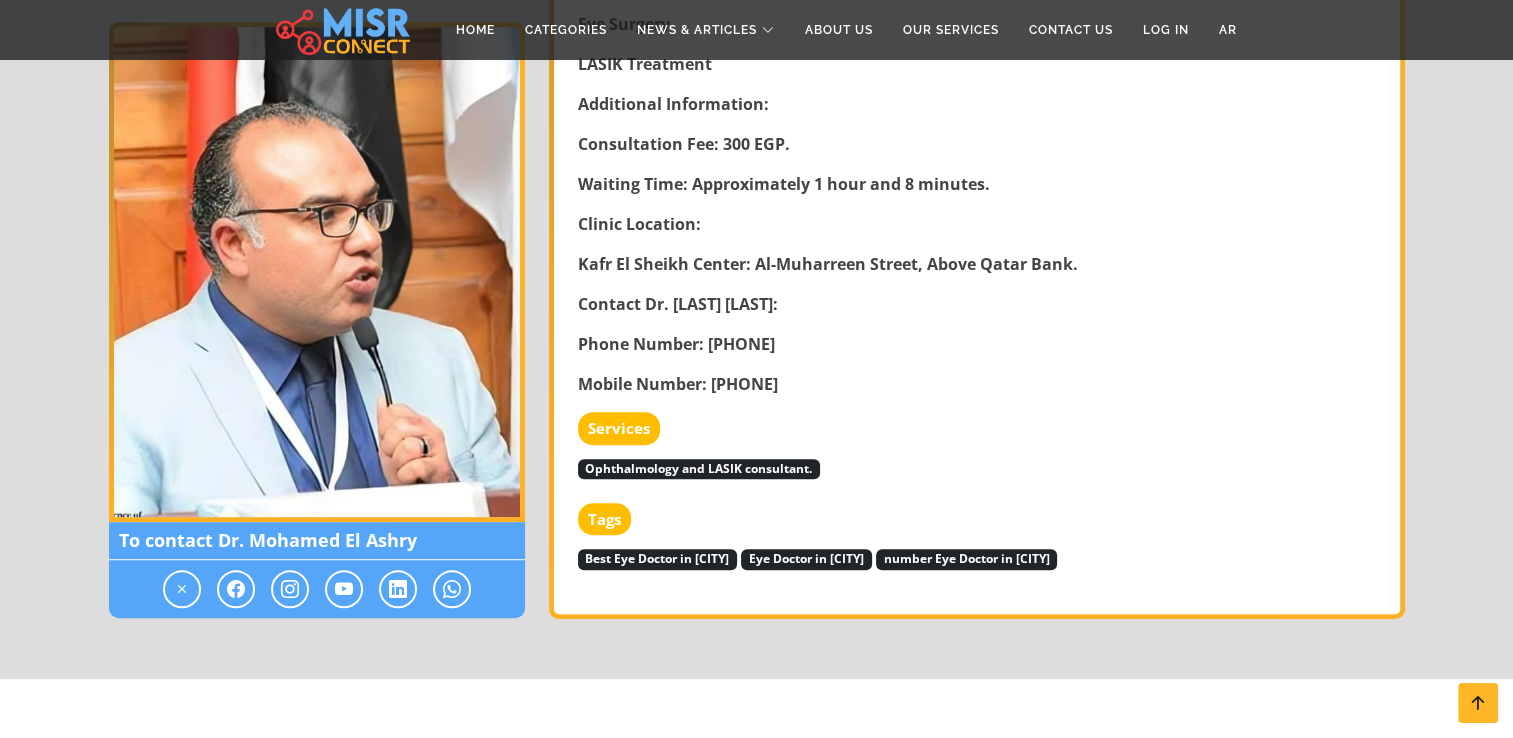 scroll, scrollTop: 1000, scrollLeft: 0, axis: vertical 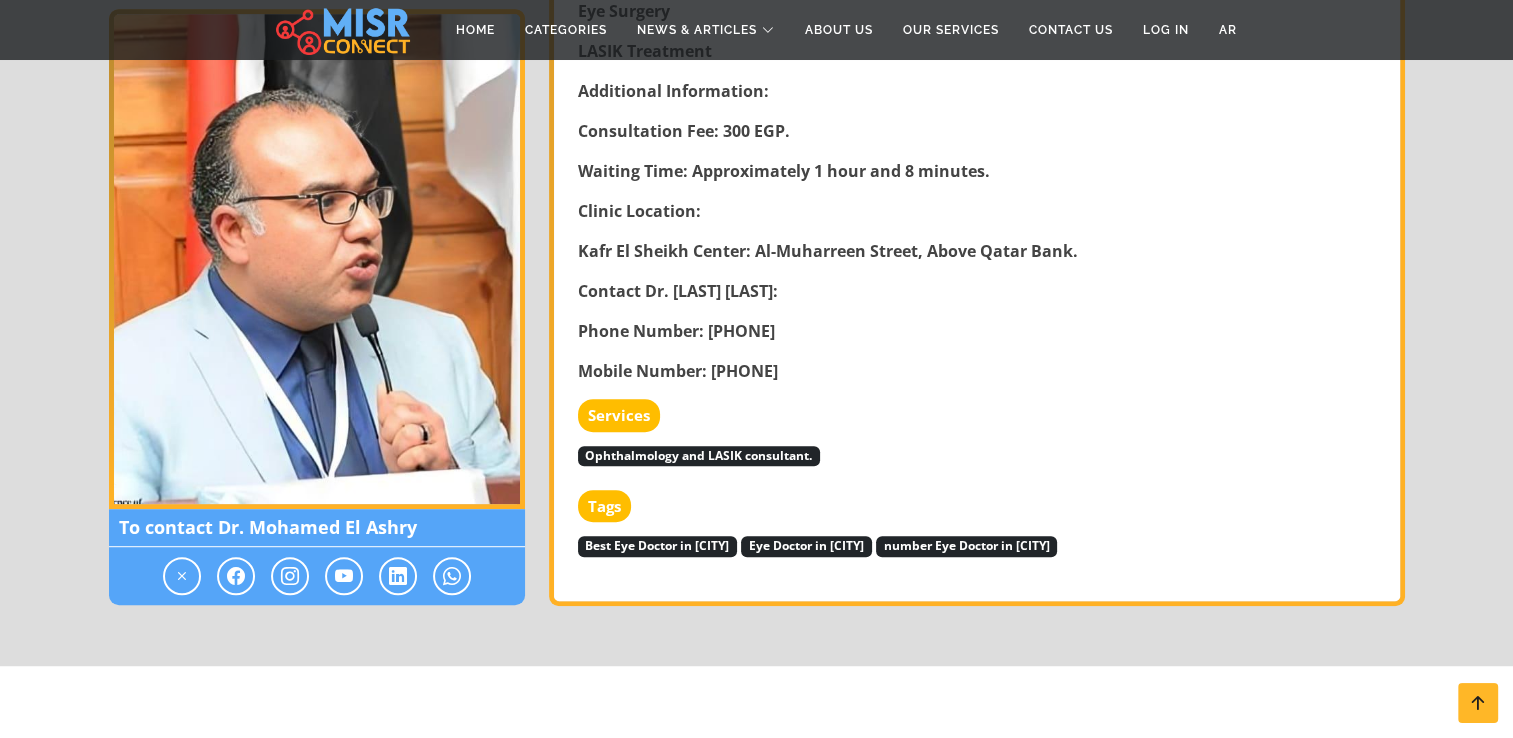 click on "Dr. Mohamed El Ashry – Consultant in Ophthalmology and Eye Surgery
Dr. Mohamed El Ashry is a Consultant in Ophthalmology and Eye Surgery, specializing in eye surgery and LASIK treatment. He holds a Ph.D. and Master’s degree in Ophthalmology from Mansoura University. In addition, he serves as a Professor at the Faculty of Medicine and is a highly experienced doctor in the field of ophthalmology. He is a Fellow of the International Council of Ophthalmology and a member of the Egyptian Ophthalmological Society.
Medical Specializations:
Adult Ophthalmology
Eye Surgery
LASIK Treatment
Additional Information:
Consultation Fee: 300 EGP.
Waiting Time: Approximately 1 hour and 8 minutes.
Clinic Location:
Kafr El Sheikh Center: Al-Muharreen Street, Above Qatar Bank.
Contact Dr. Mohamed El Ashry:
Phone Number: 040 2228444
Mobile Number: 01008937091" at bounding box center [979, 23] 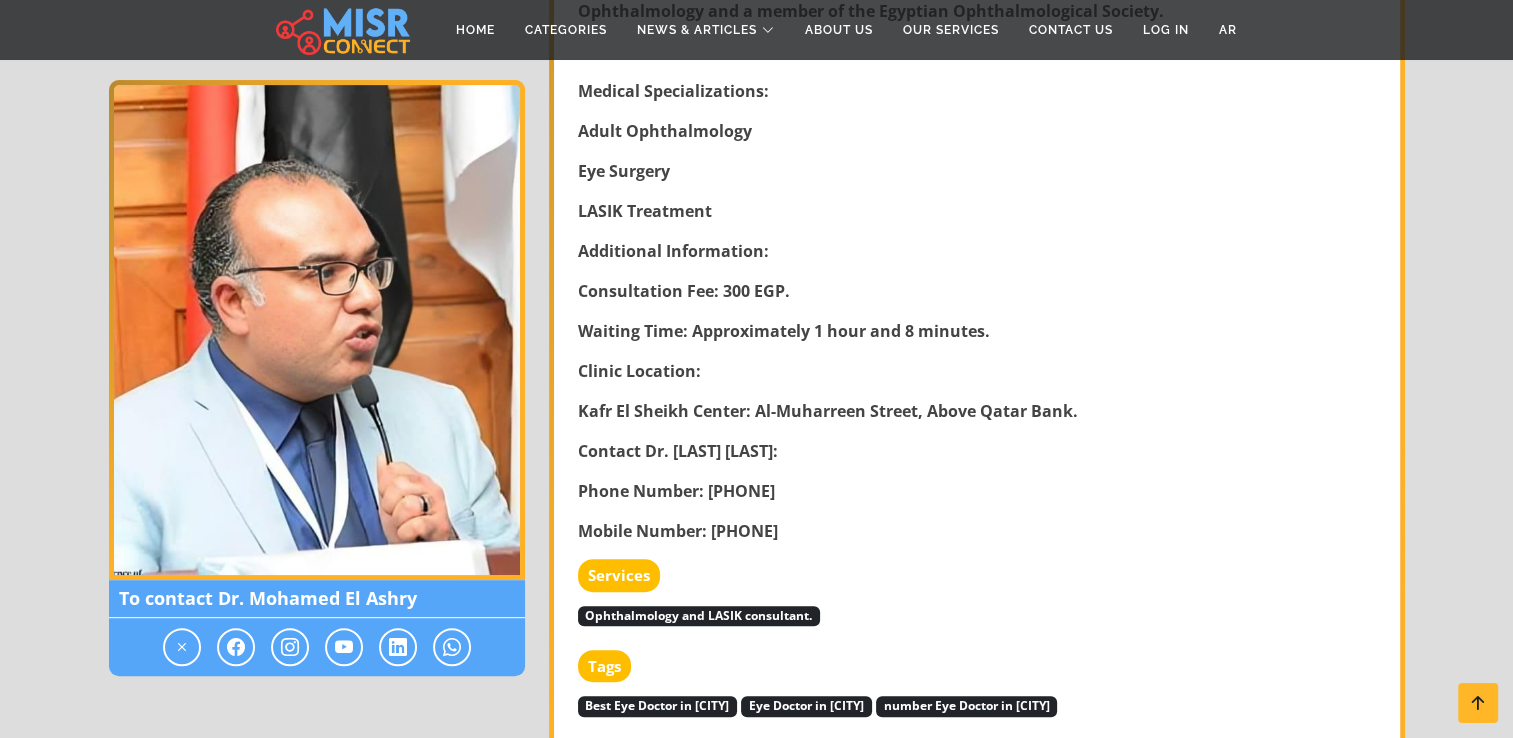 scroll, scrollTop: 900, scrollLeft: 0, axis: vertical 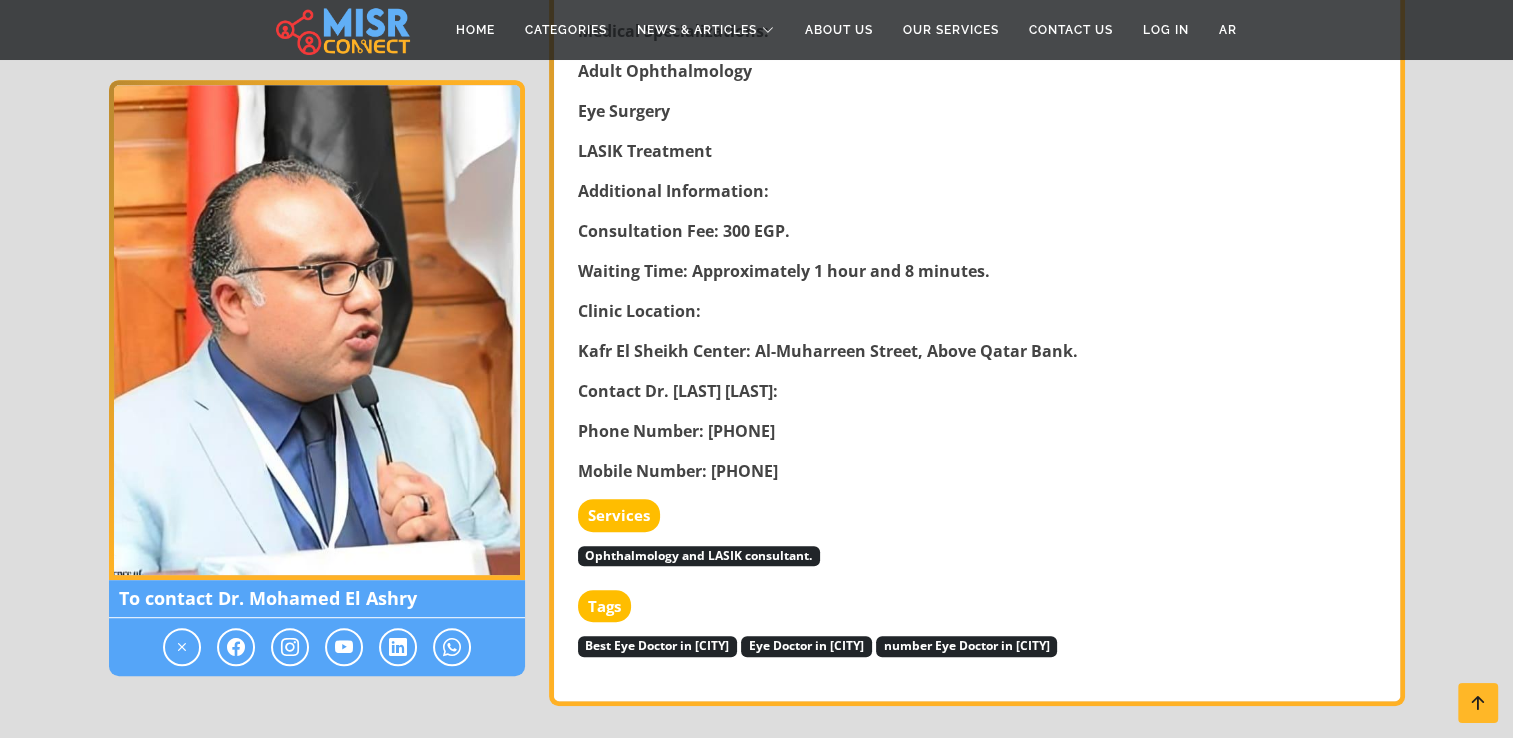 click on "Dr. Mohamed El Ashry – Consultant in Ophthalmology and Eye Surgery
Dr. Mohamed El Ashry is a Consultant in Ophthalmology and Eye Surgery, specializing in eye surgery and LASIK treatment. He holds a Ph.D. and Master’s degree in Ophthalmology from Mansoura University. In addition, he serves as a Professor at the Faculty of Medicine and is a highly experienced doctor in the field of ophthalmology. He is a Fellow of the International Council of Ophthalmology and a member of the Egyptian Ophthalmological Society.
Medical Specializations:
Adult Ophthalmology
Eye Surgery
LASIK Treatment
Additional Information:
Consultation Fee: 300 EGP.
Waiting Time: Approximately 1 hour and 8 minutes.
Clinic Location:
Kafr El Sheikh Center: Al-Muharreen Street, Above Qatar Bank.
Contact Dr. Mohamed El Ashry:
Phone Number: 040 2228444
Mobile Number: 01008937091" at bounding box center (979, 123) 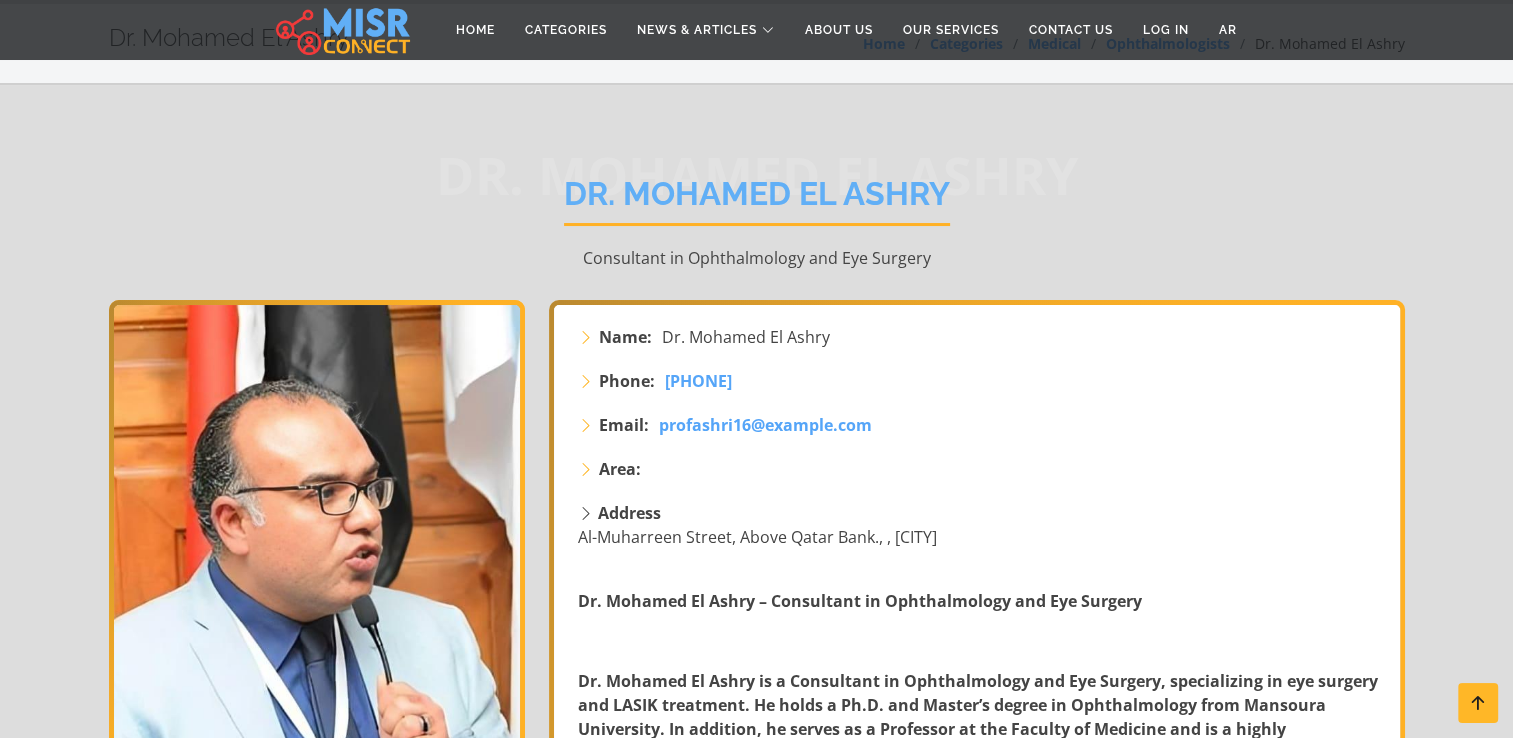 scroll, scrollTop: 0, scrollLeft: 0, axis: both 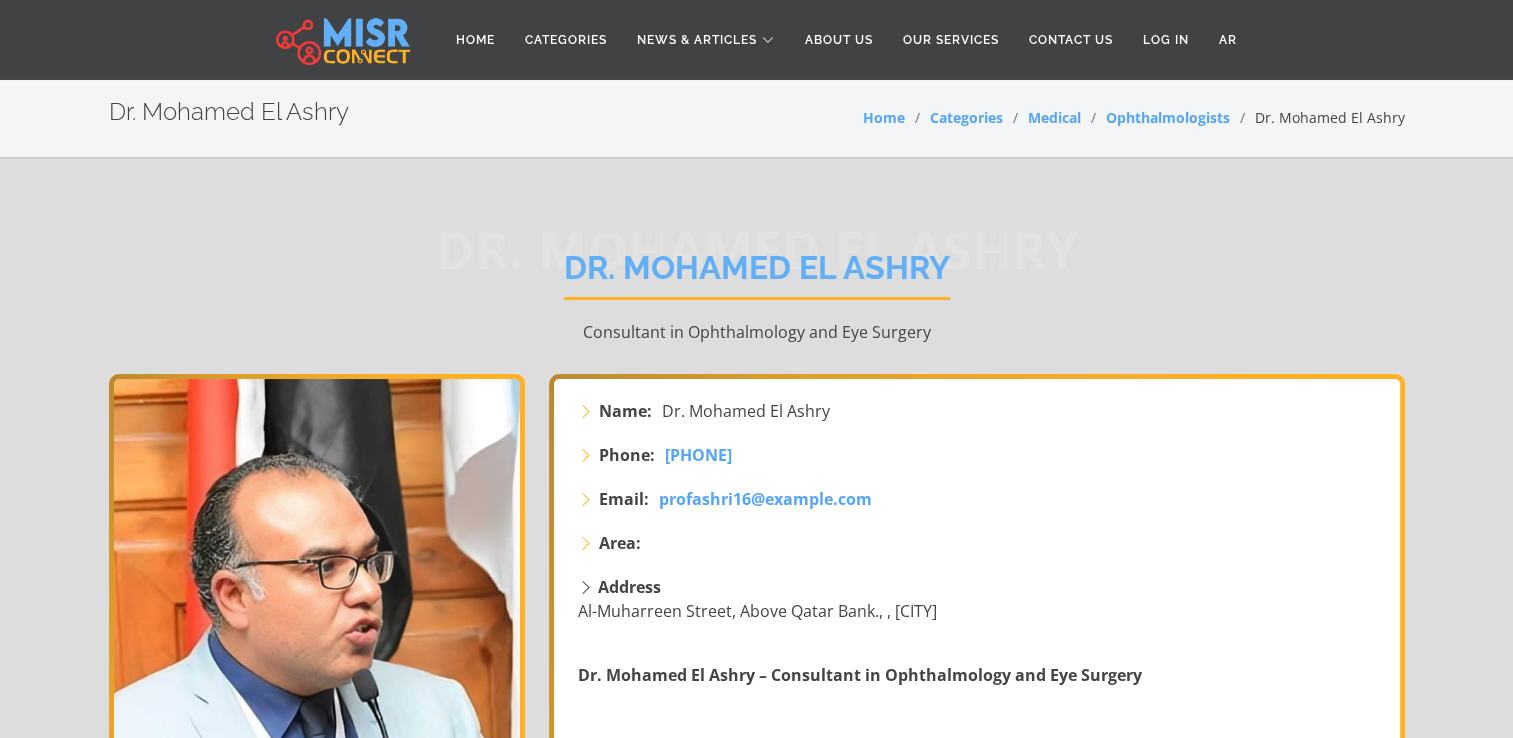click on "Phone:
01008937091
Email:    profashri16@hotmail.com
Area:" at bounding box center (979, 499) 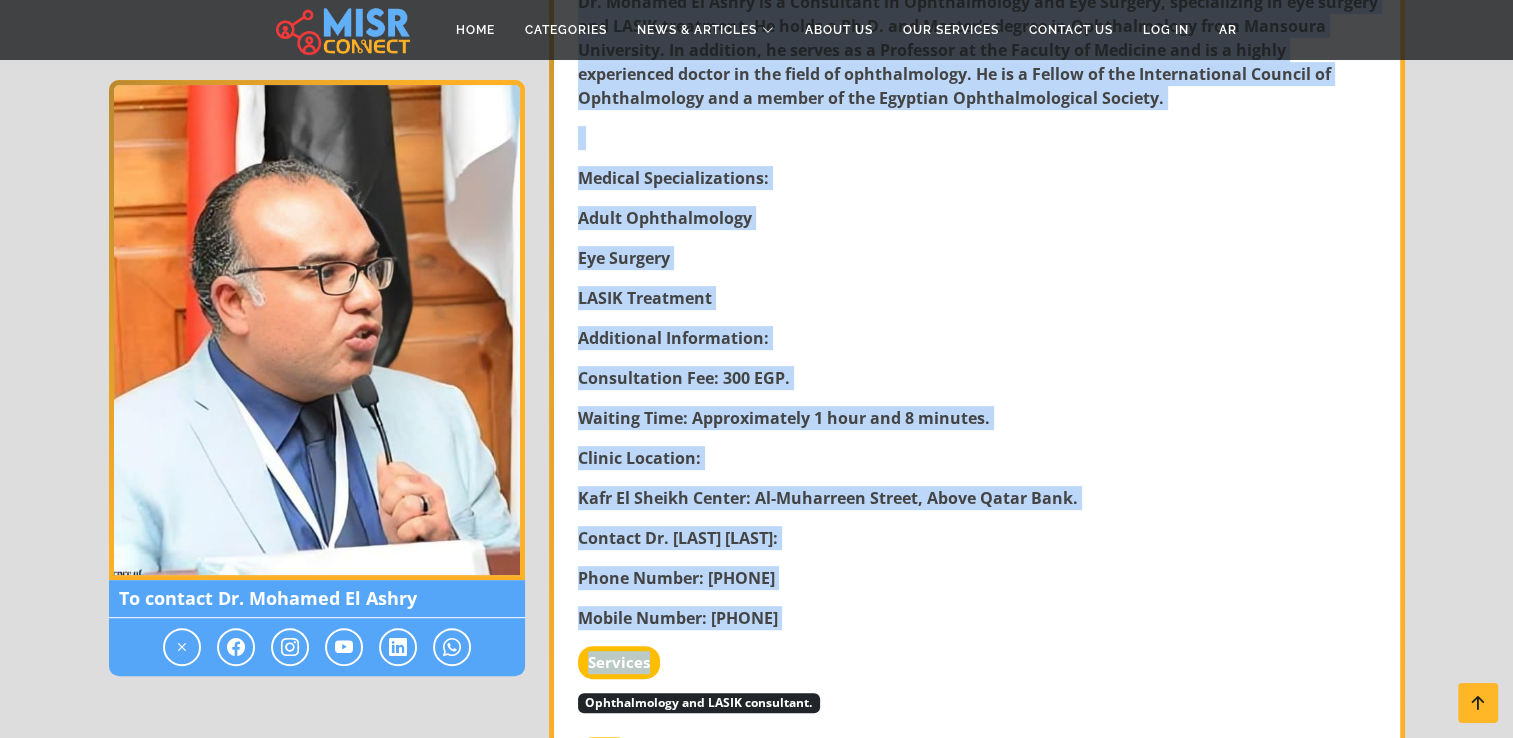 scroll, scrollTop: 800, scrollLeft: 0, axis: vertical 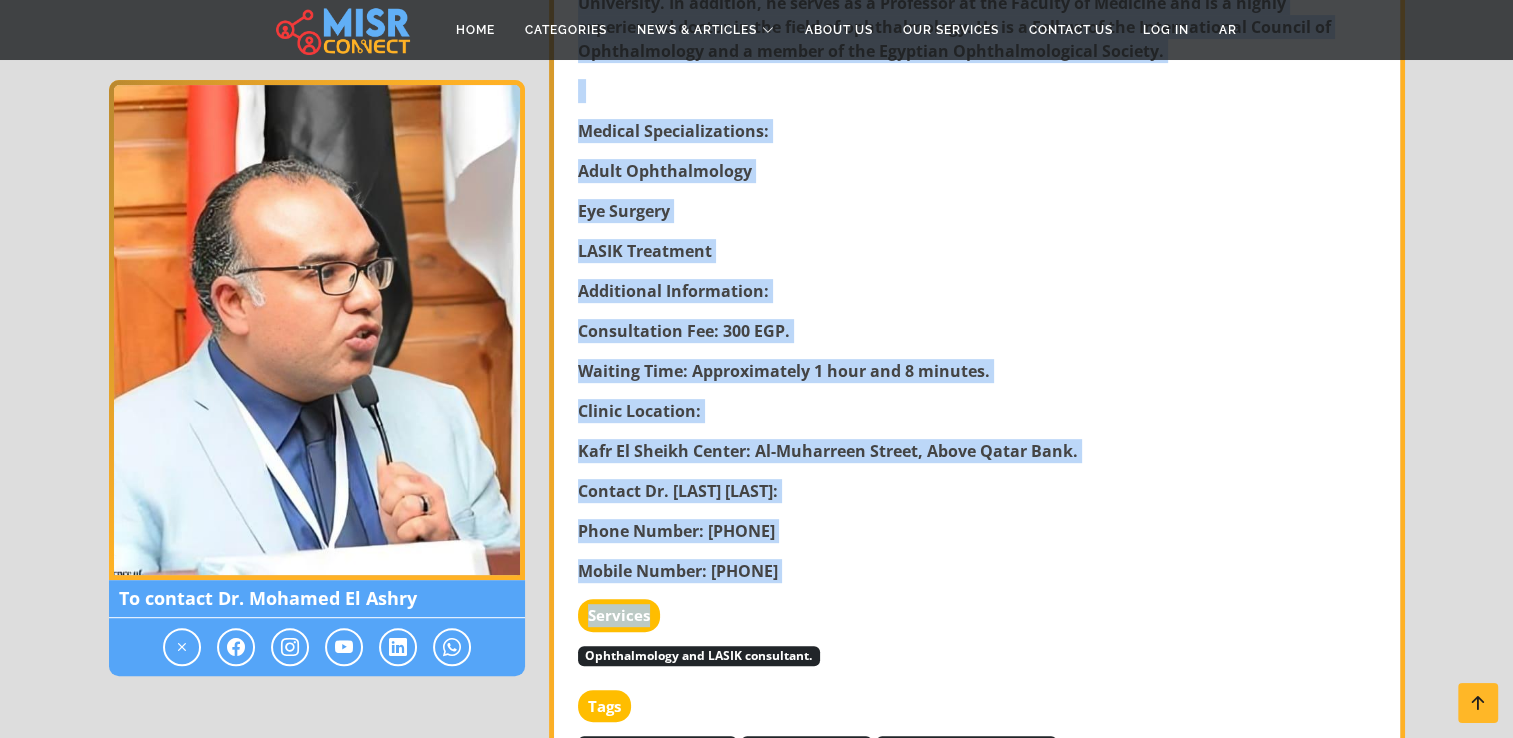 drag, startPoint x: 595, startPoint y: 400, endPoint x: 960, endPoint y: 571, distance: 403.0707 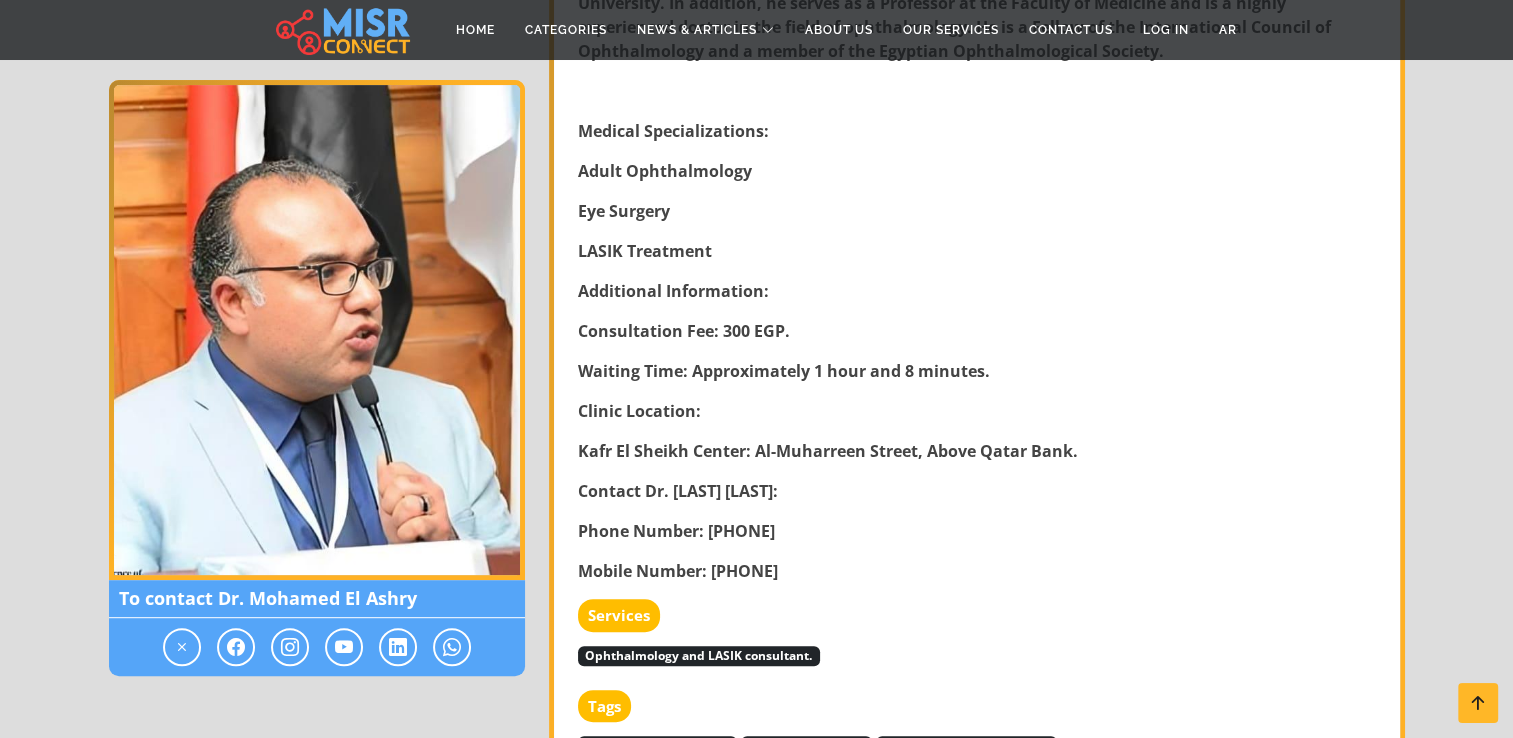 drag, startPoint x: 960, startPoint y: 571, endPoint x: 1029, endPoint y: 623, distance: 86.40023 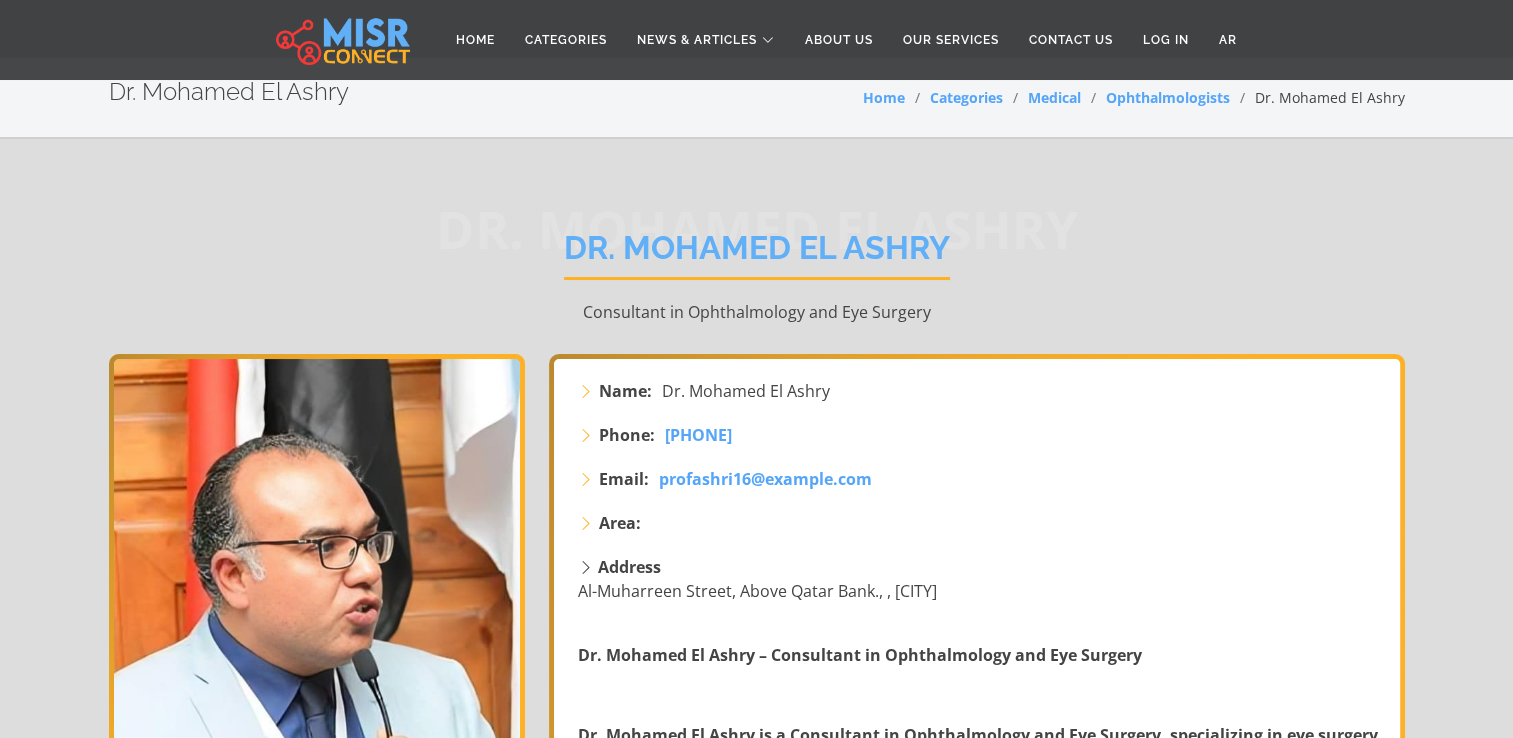 scroll, scrollTop: 0, scrollLeft: 0, axis: both 